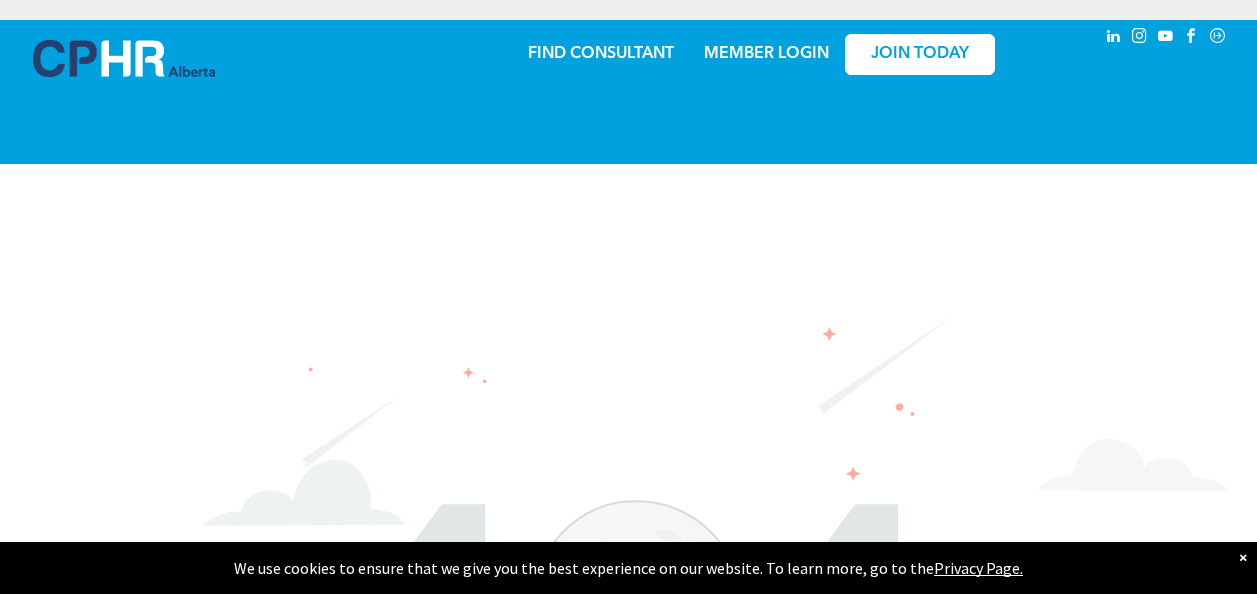 scroll, scrollTop: 0, scrollLeft: 0, axis: both 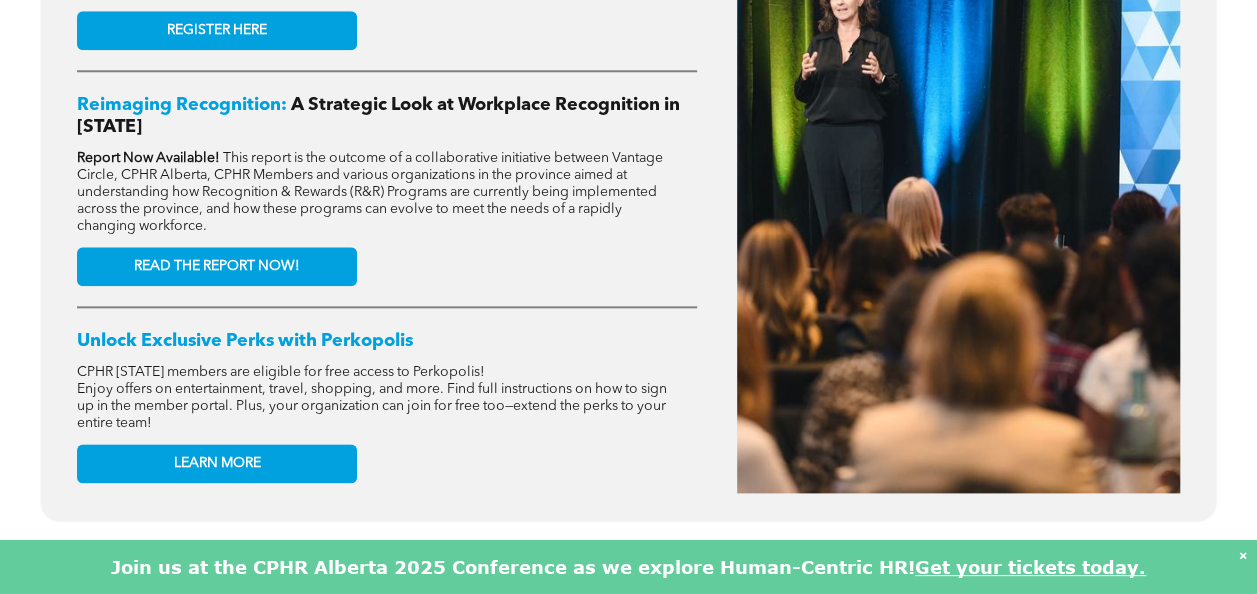 click on "Join us at the CPHR Alberta 2025 Conference as we explore Human-Centric HR!  Get your tickets today. ×" at bounding box center (628, 567) 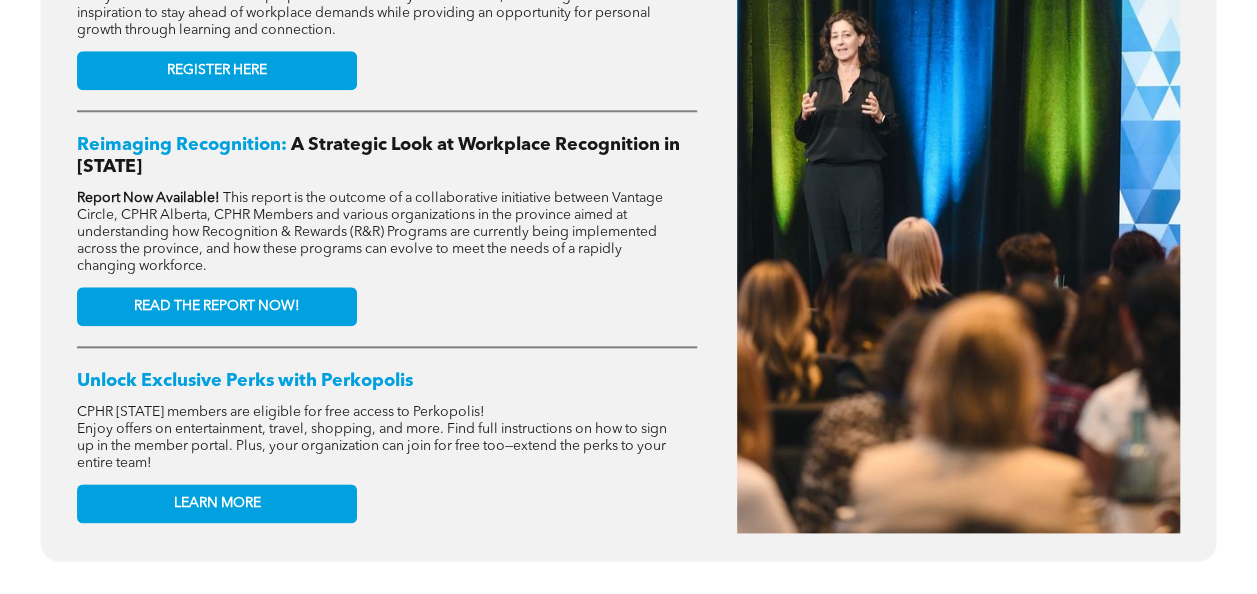 scroll, scrollTop: 876, scrollLeft: 0, axis: vertical 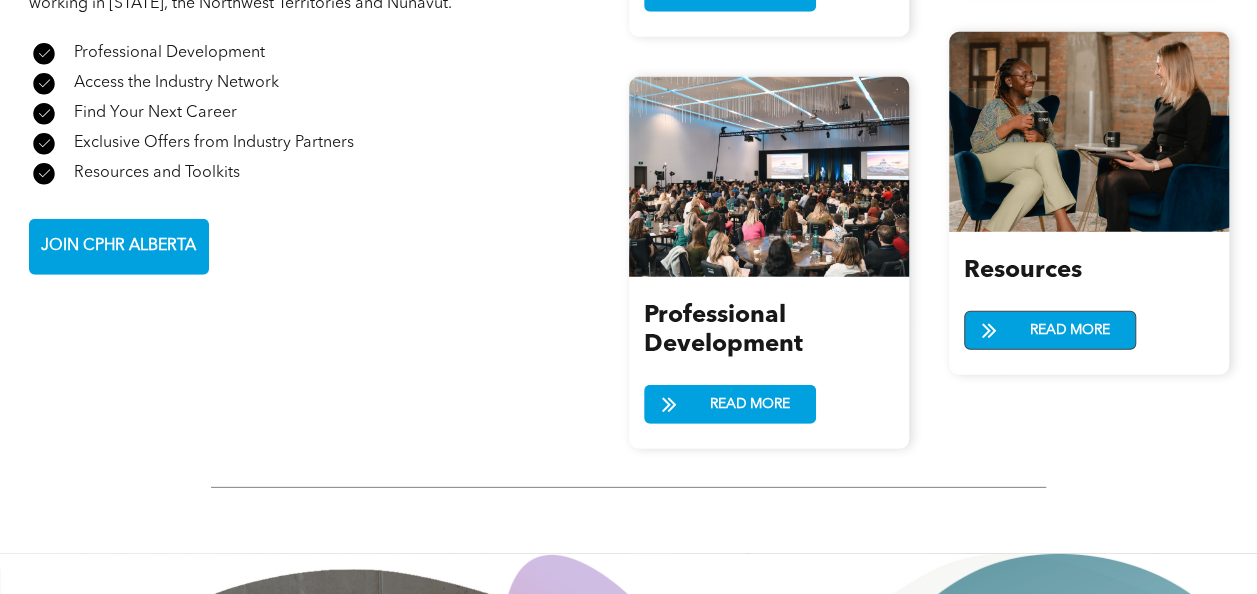 click on "READ MORE" at bounding box center [1070, 330] 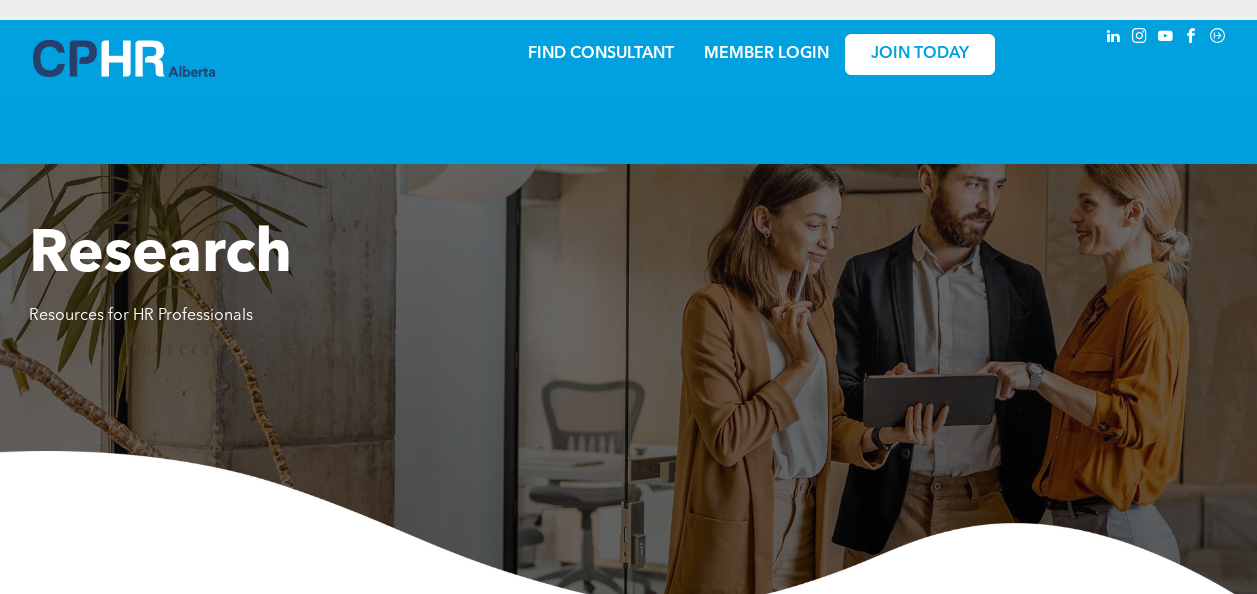 scroll, scrollTop: 0, scrollLeft: 0, axis: both 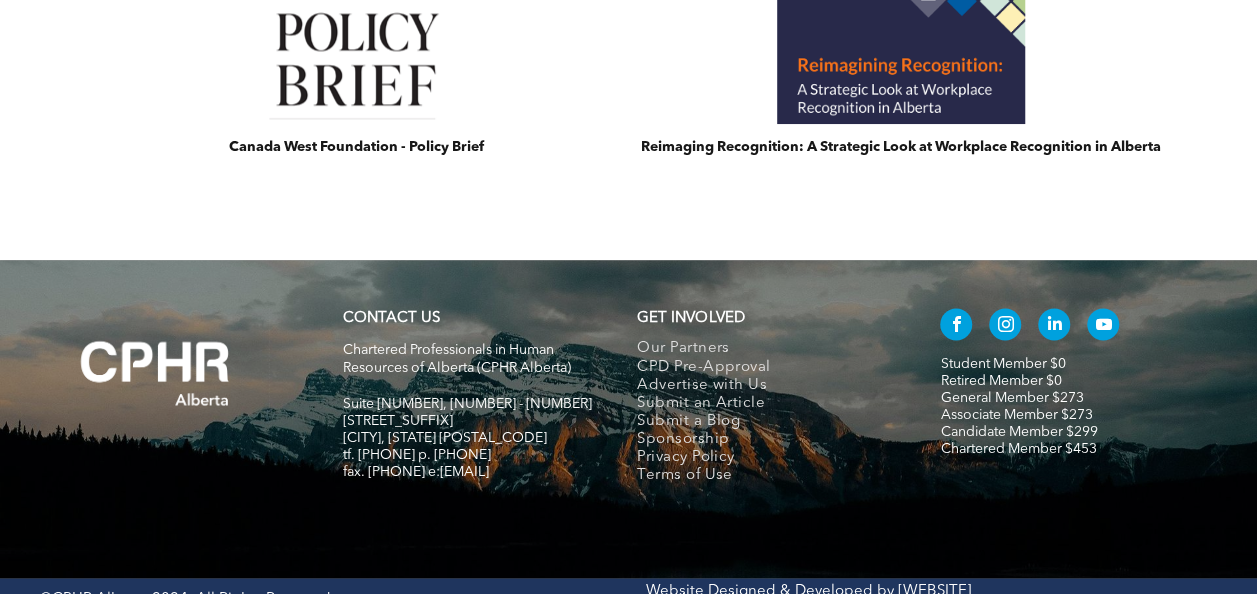 drag, startPoint x: 570, startPoint y: 457, endPoint x: 461, endPoint y: 458, distance: 109.004585 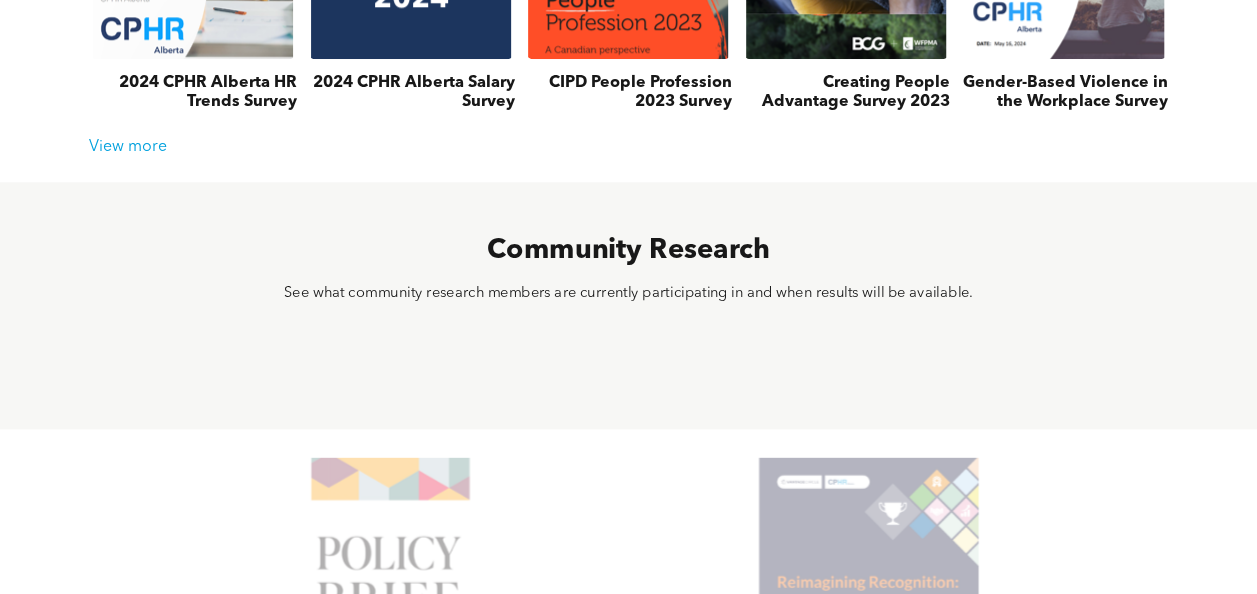 scroll, scrollTop: 490, scrollLeft: 0, axis: vertical 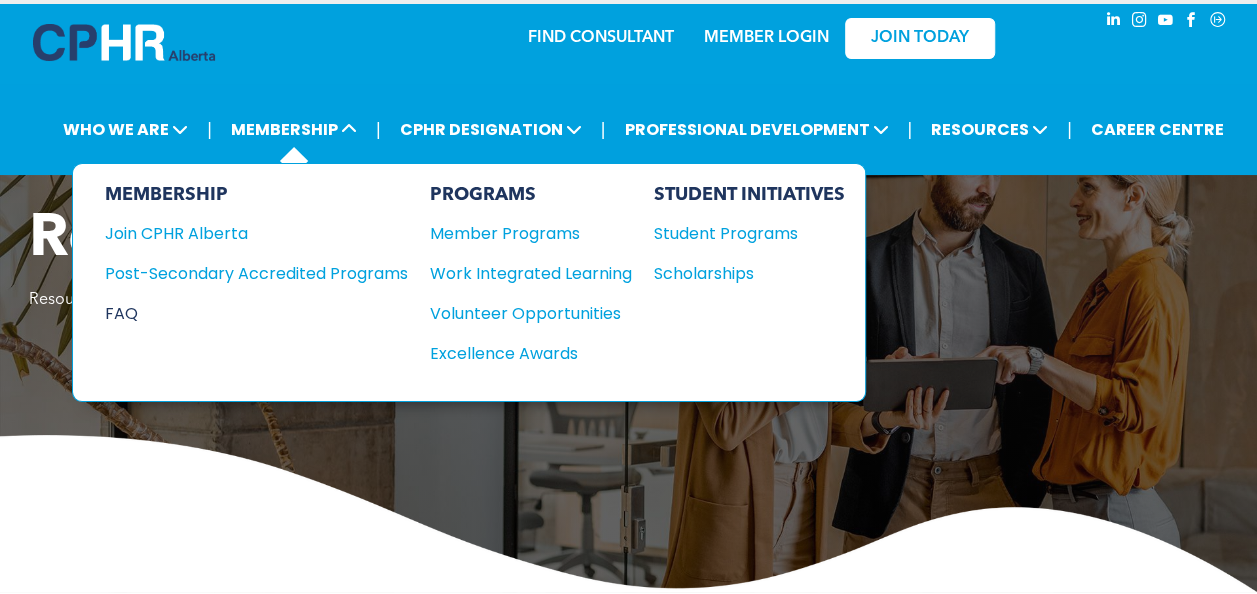 click on "FAQ" at bounding box center [241, 313] 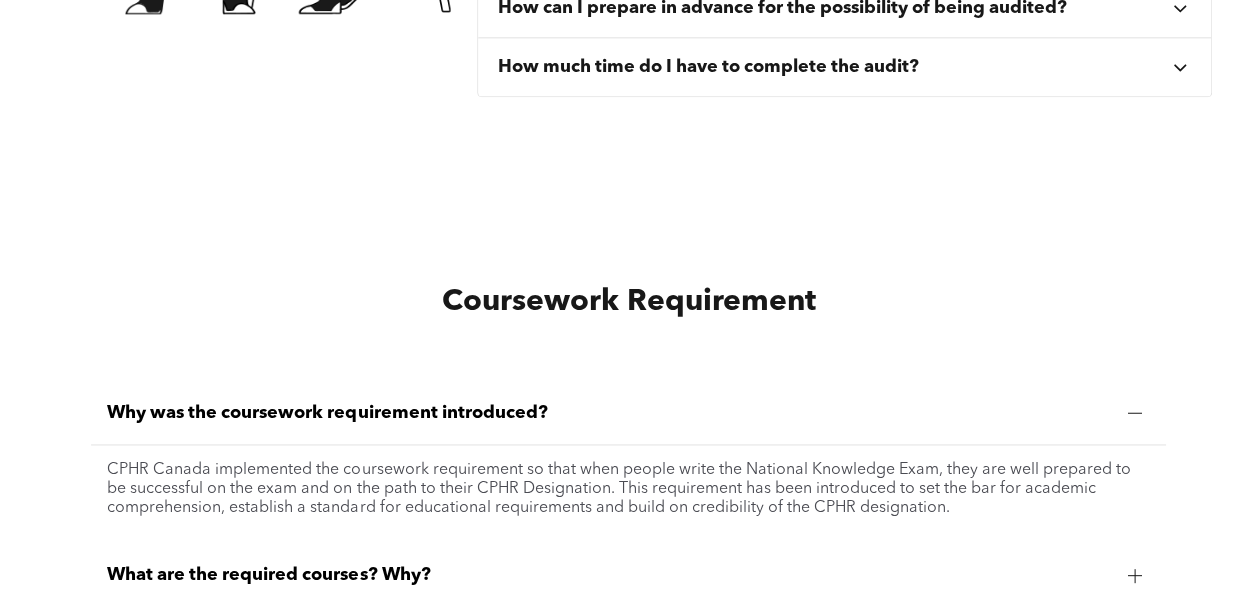 scroll, scrollTop: 1283, scrollLeft: 0, axis: vertical 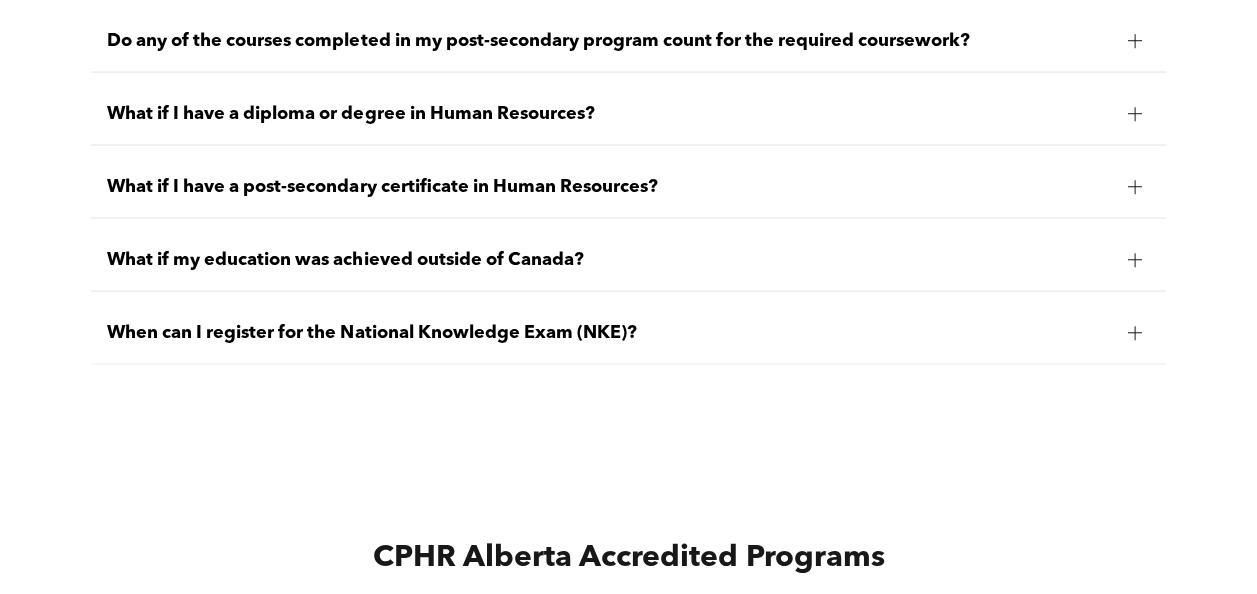 click at bounding box center [1135, 260] 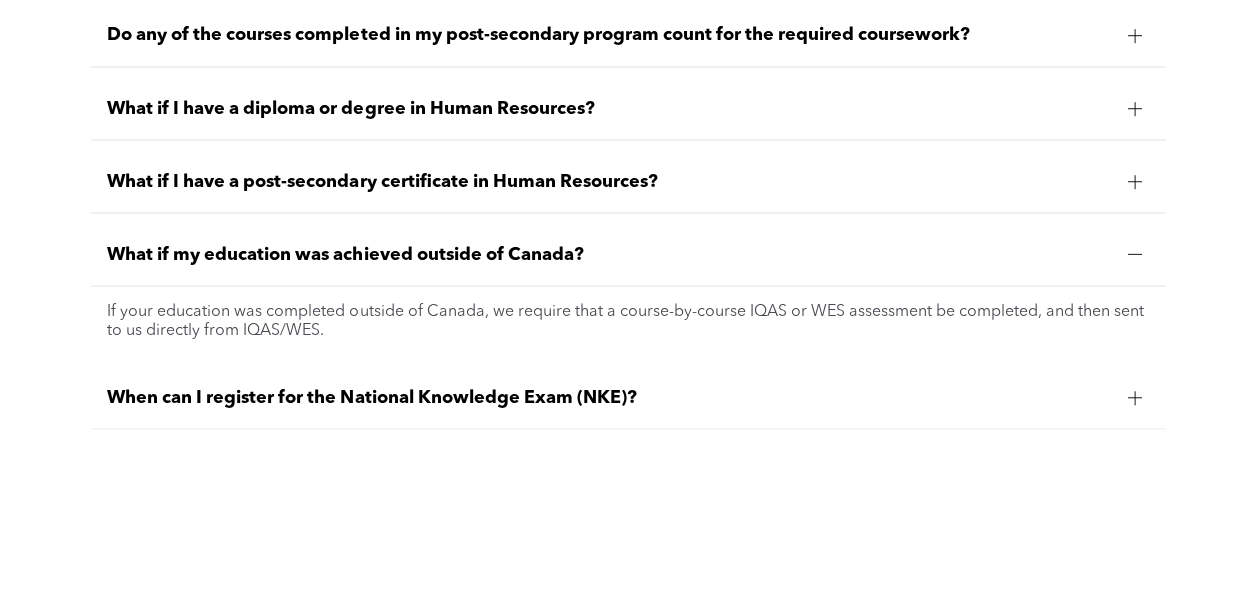 scroll, scrollTop: 1823, scrollLeft: 0, axis: vertical 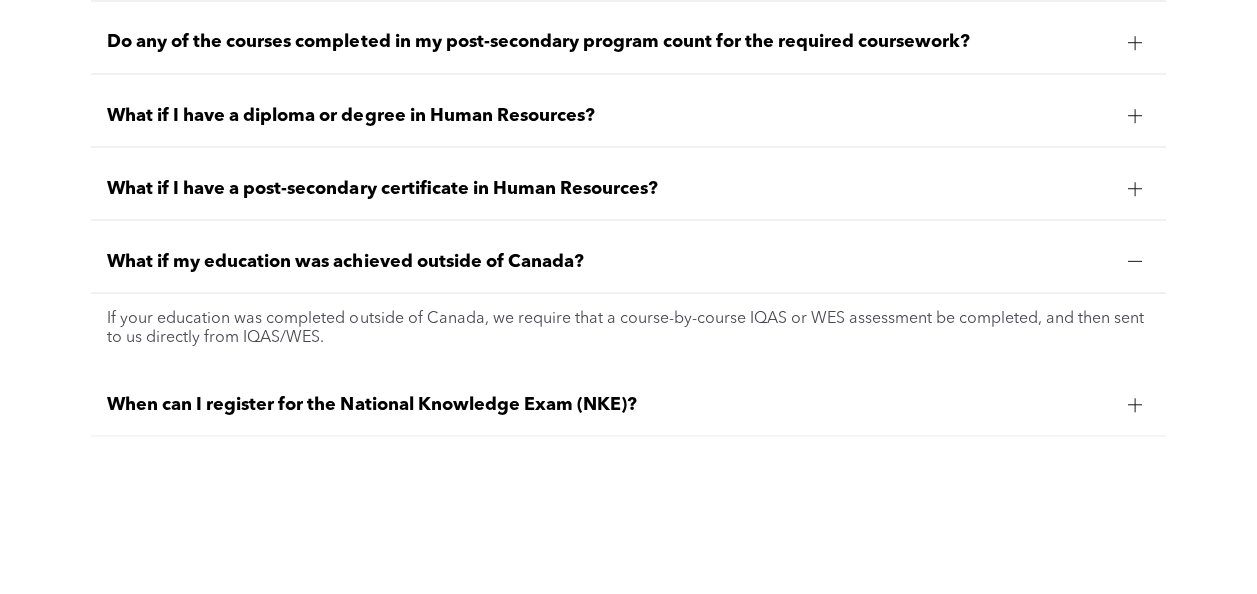 click on "What if I have a post-secondary certificate in Human Resources?" at bounding box center [609, 188] 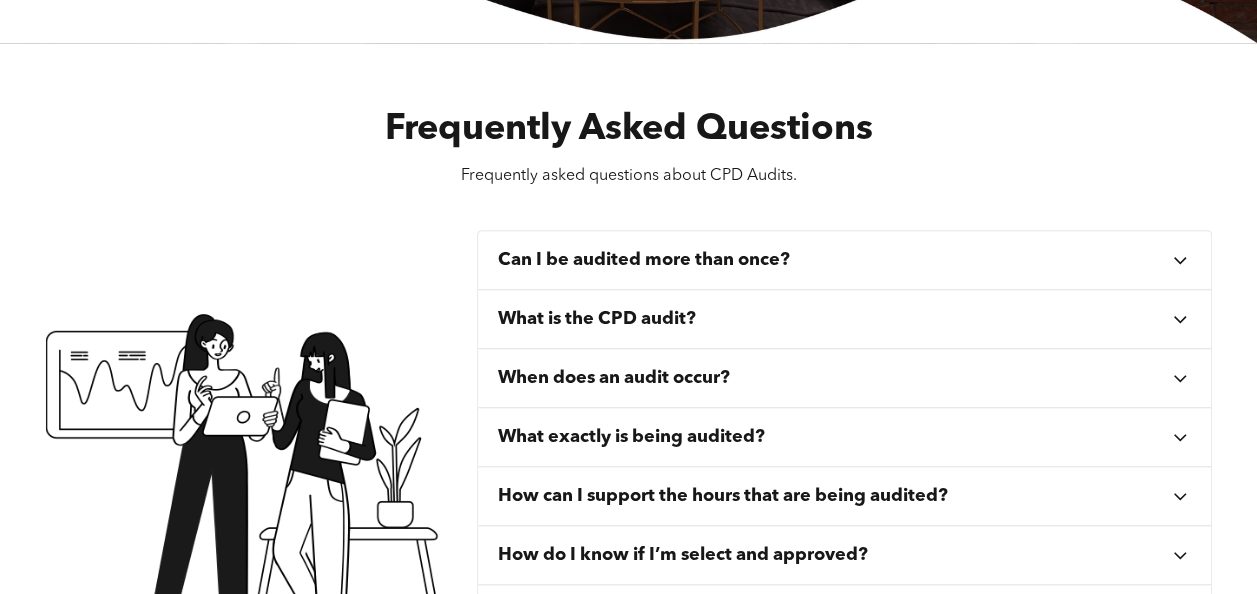 scroll, scrollTop: 48, scrollLeft: 0, axis: vertical 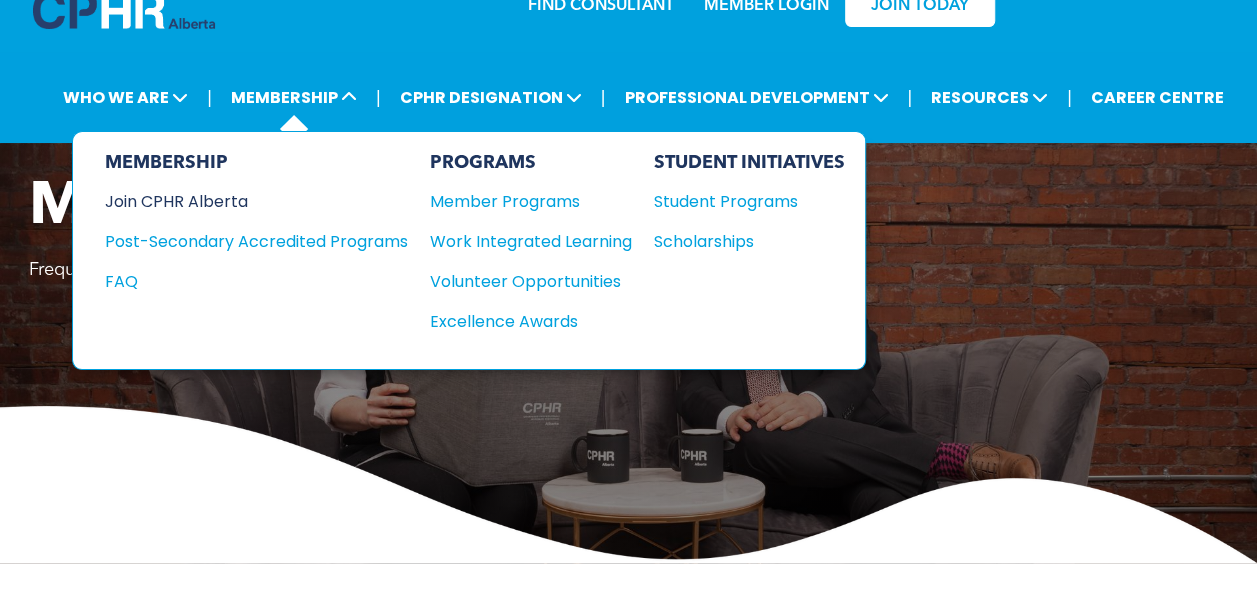 click on "Join CPHR Alberta" at bounding box center [241, 201] 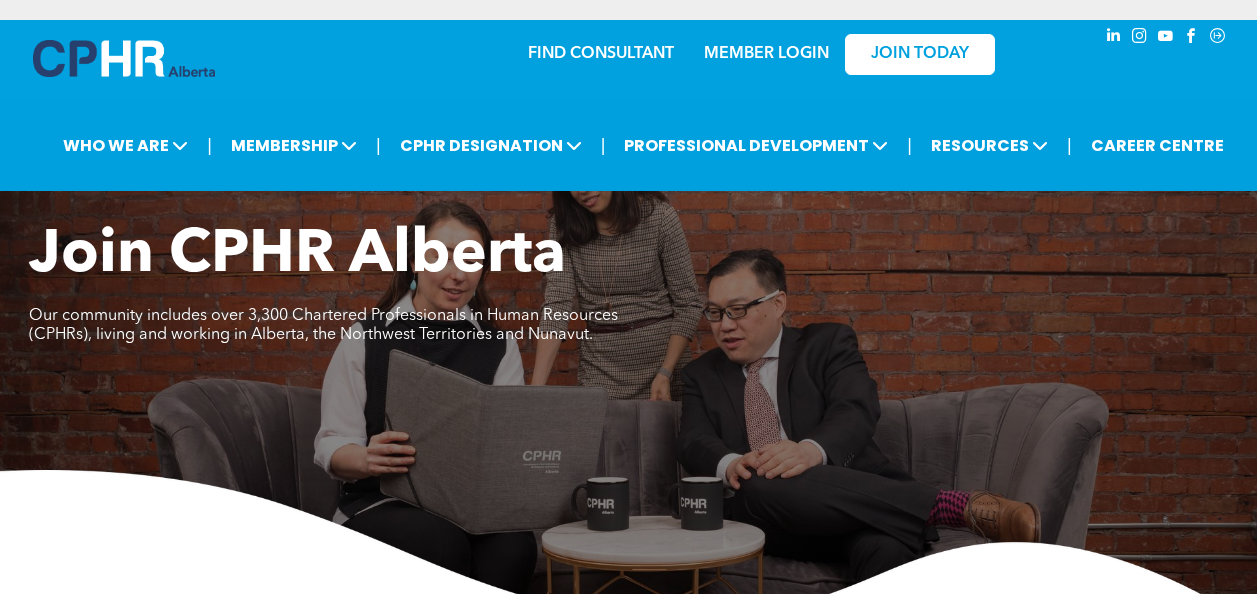 scroll, scrollTop: 0, scrollLeft: 0, axis: both 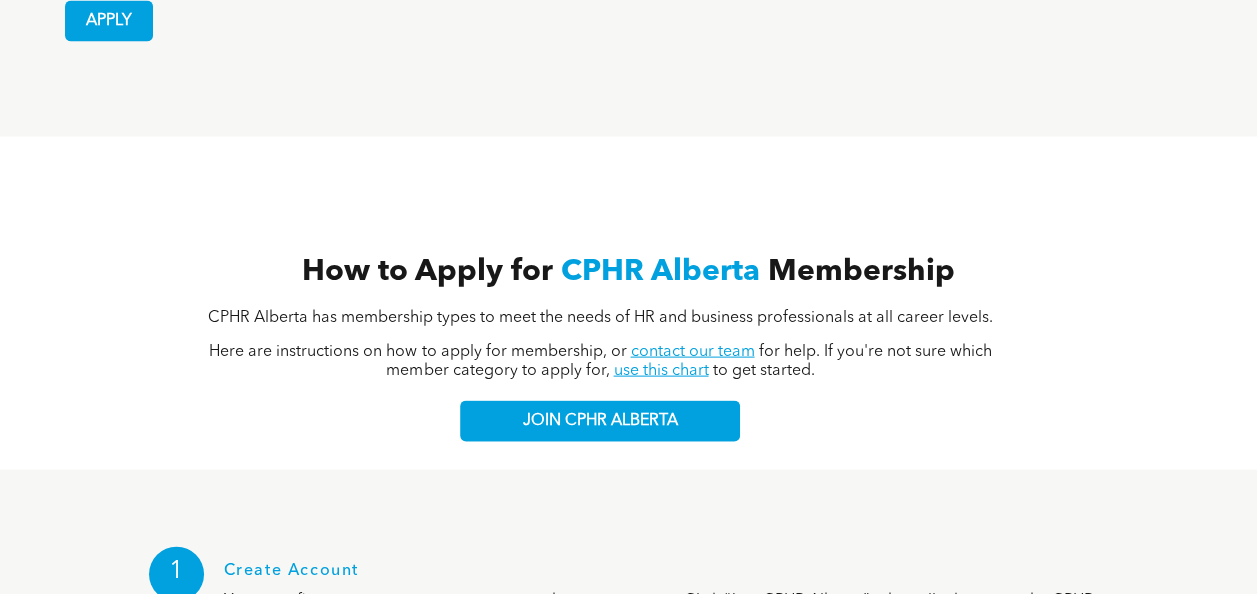 click on "contact our team" at bounding box center (692, 352) 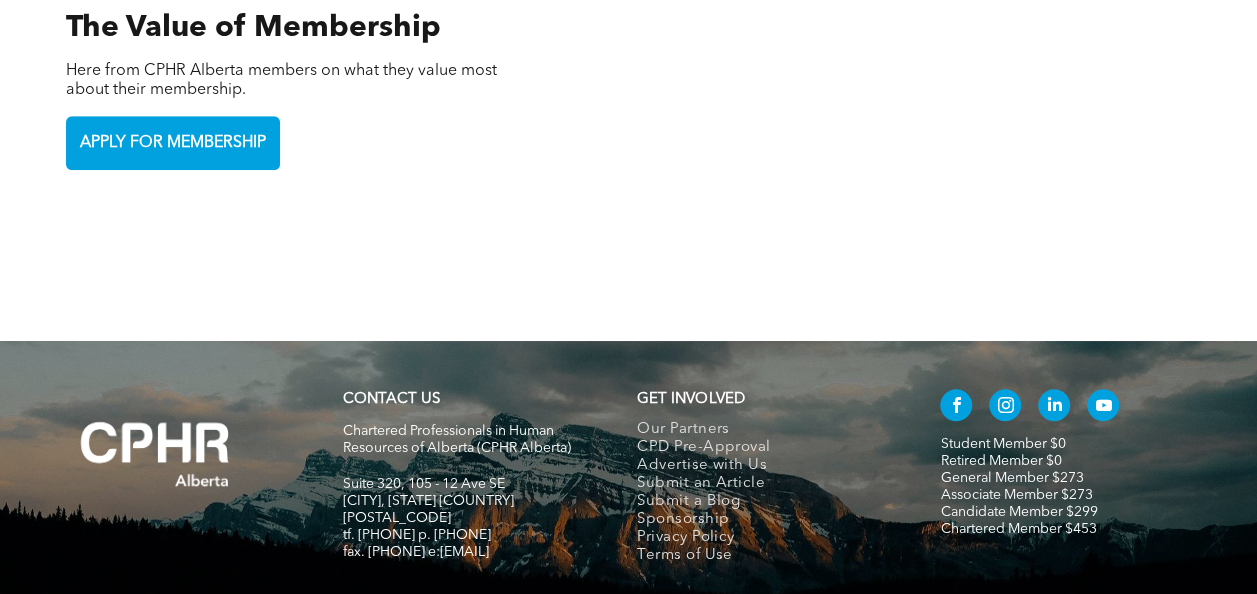 scroll, scrollTop: 4431, scrollLeft: 0, axis: vertical 